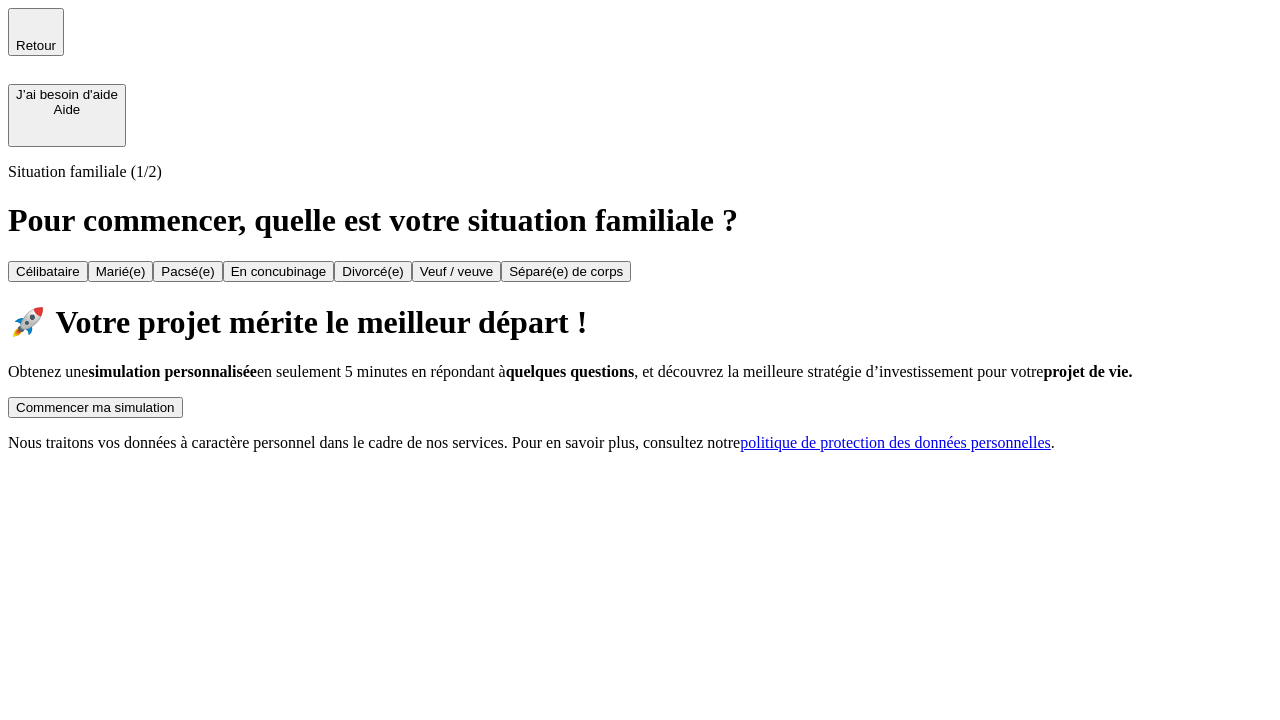 scroll, scrollTop: 0, scrollLeft: 0, axis: both 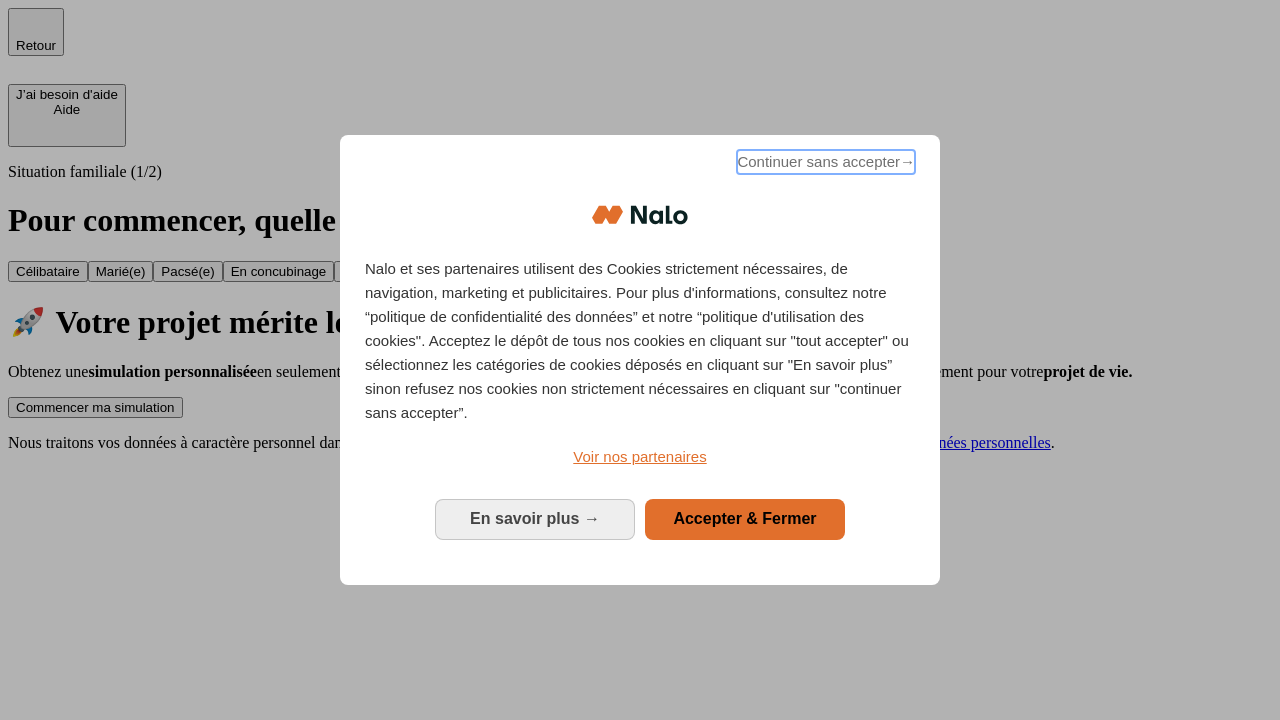 click on "Continuer sans accepter  →" at bounding box center [826, 162] 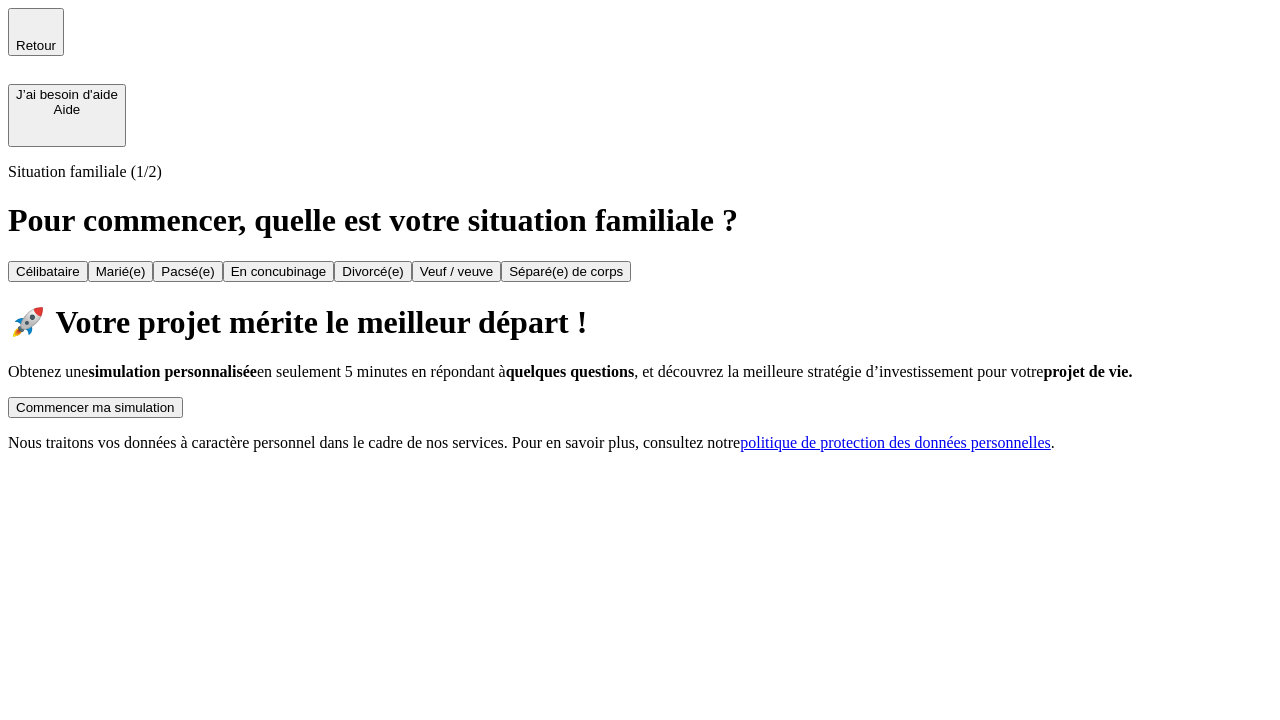 click on "Commencer ma simulation" at bounding box center [95, 407] 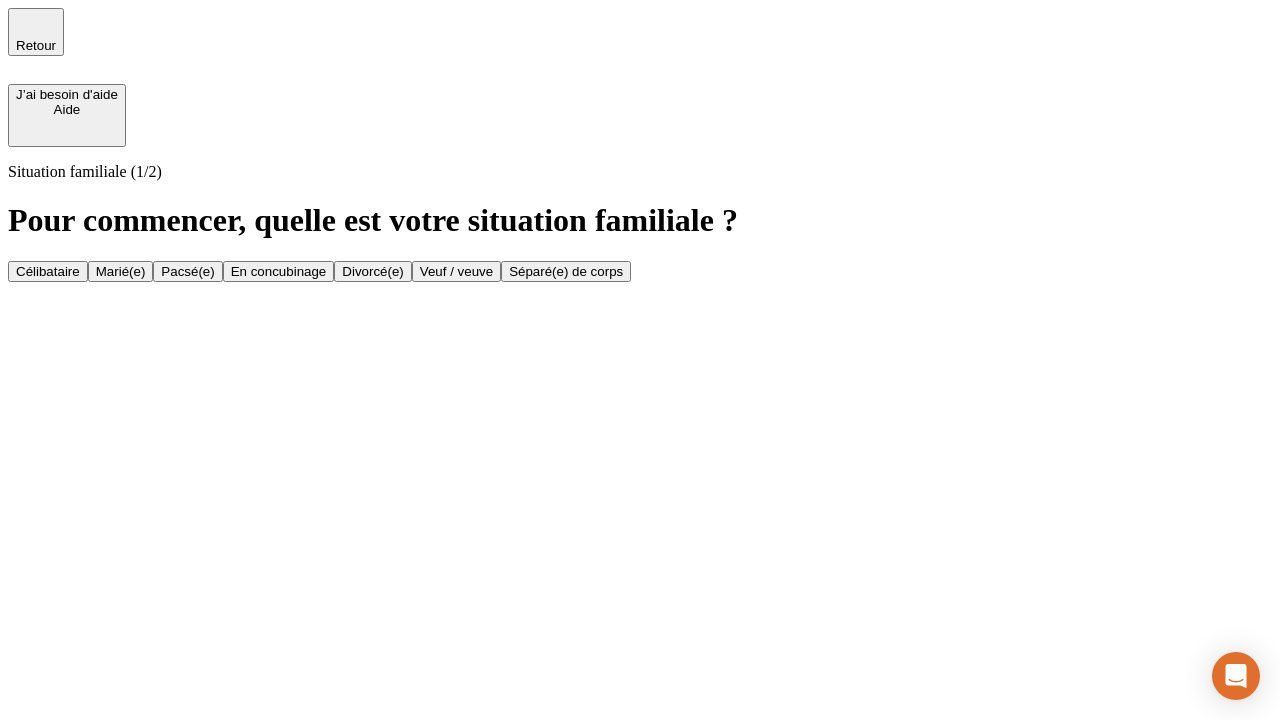 click on "Célibataire" at bounding box center (48, 271) 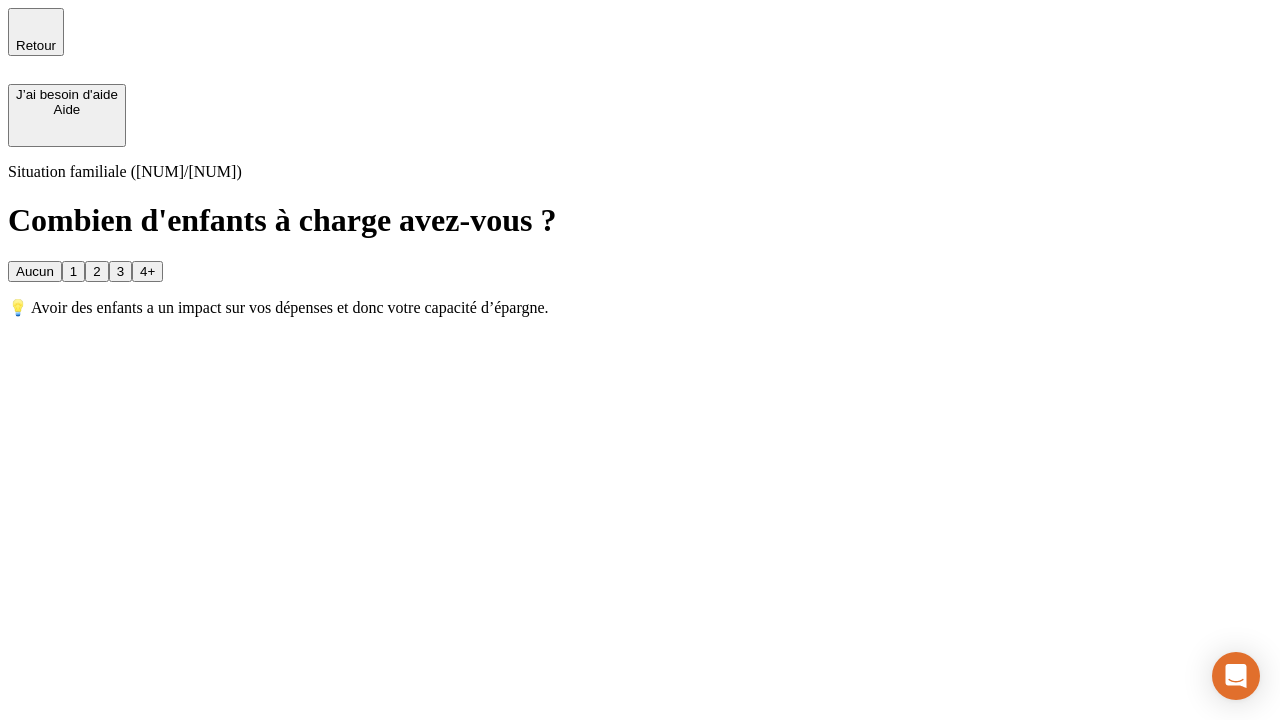 click on "Aucun" at bounding box center [35, 271] 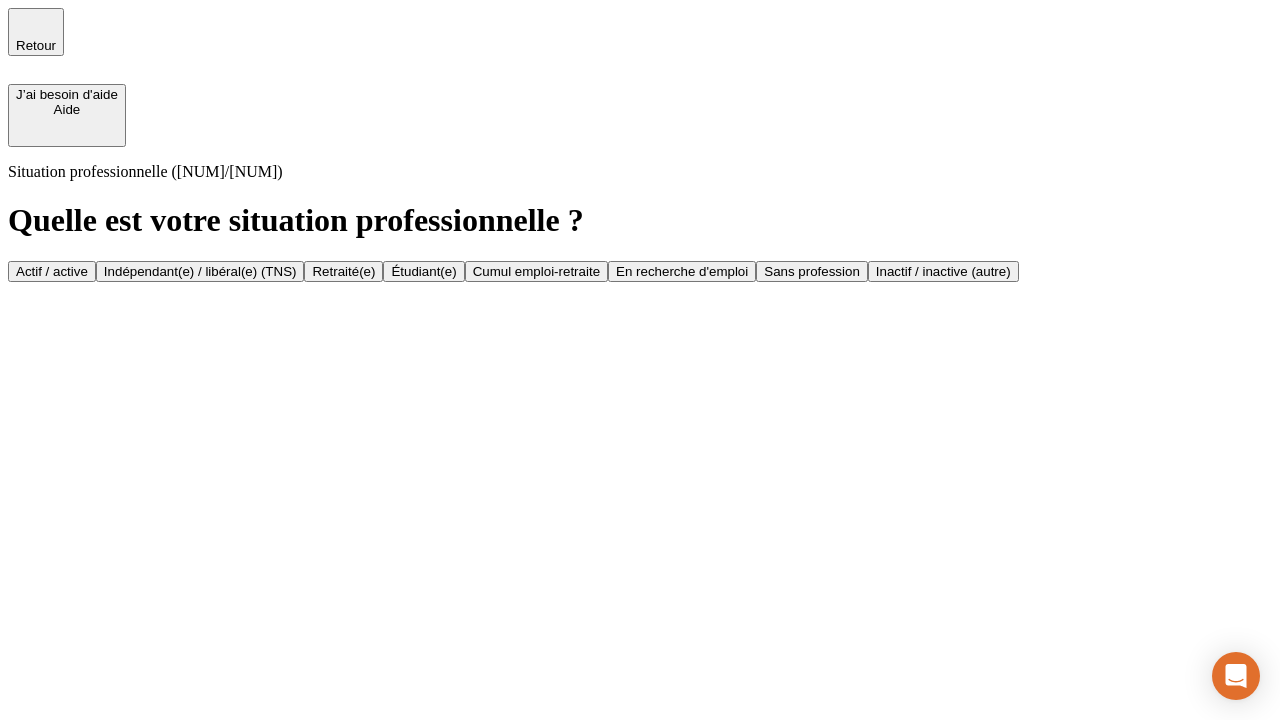 click on "Actif / active" at bounding box center (52, 271) 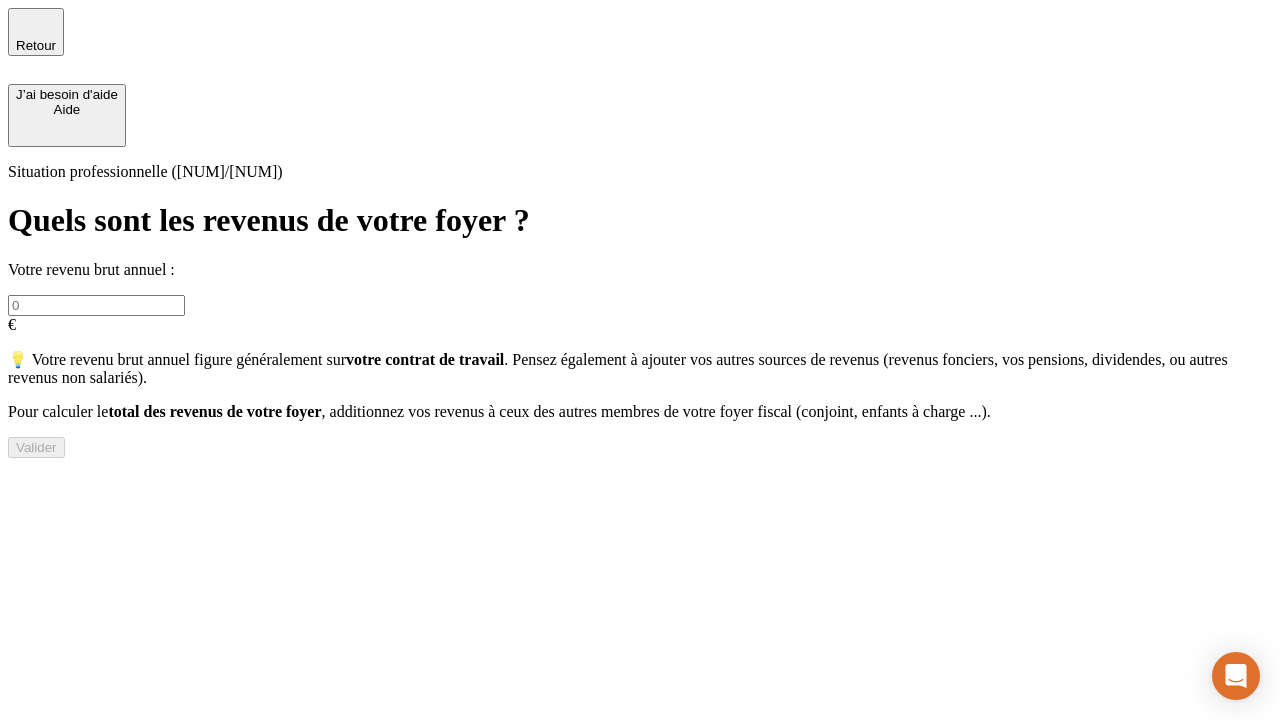 click at bounding box center (96, 305) 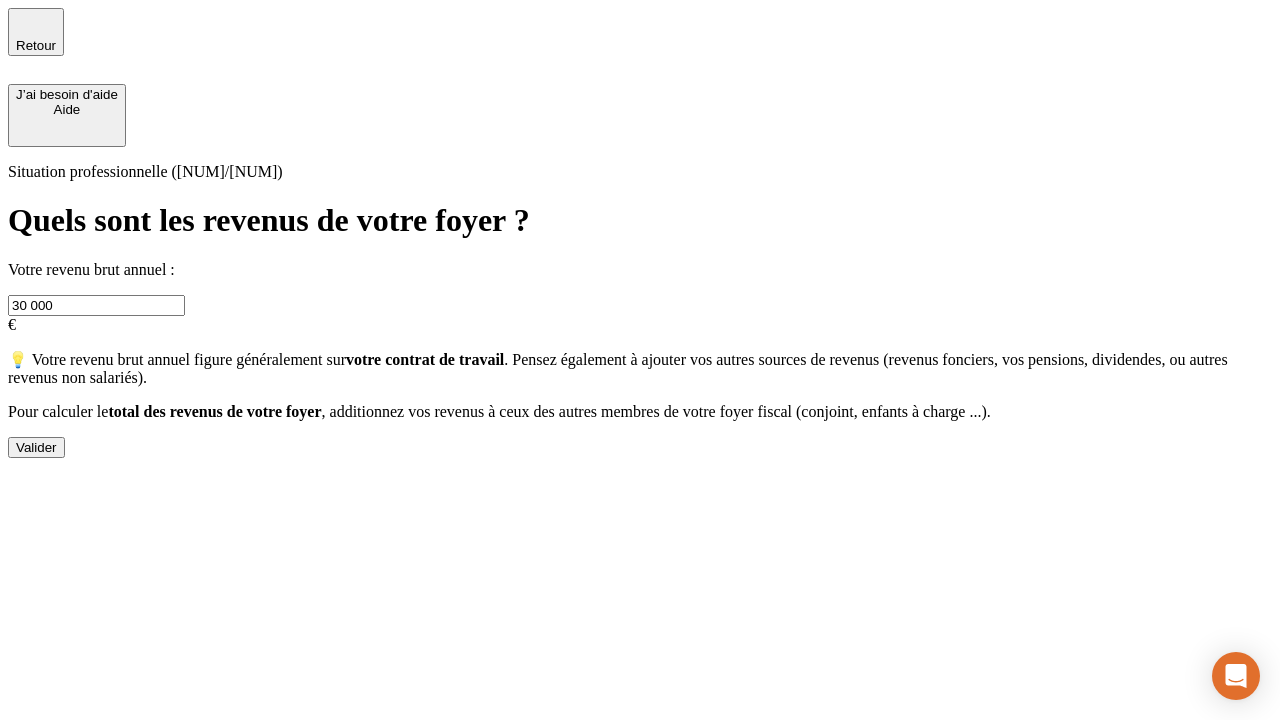 type on "30 000" 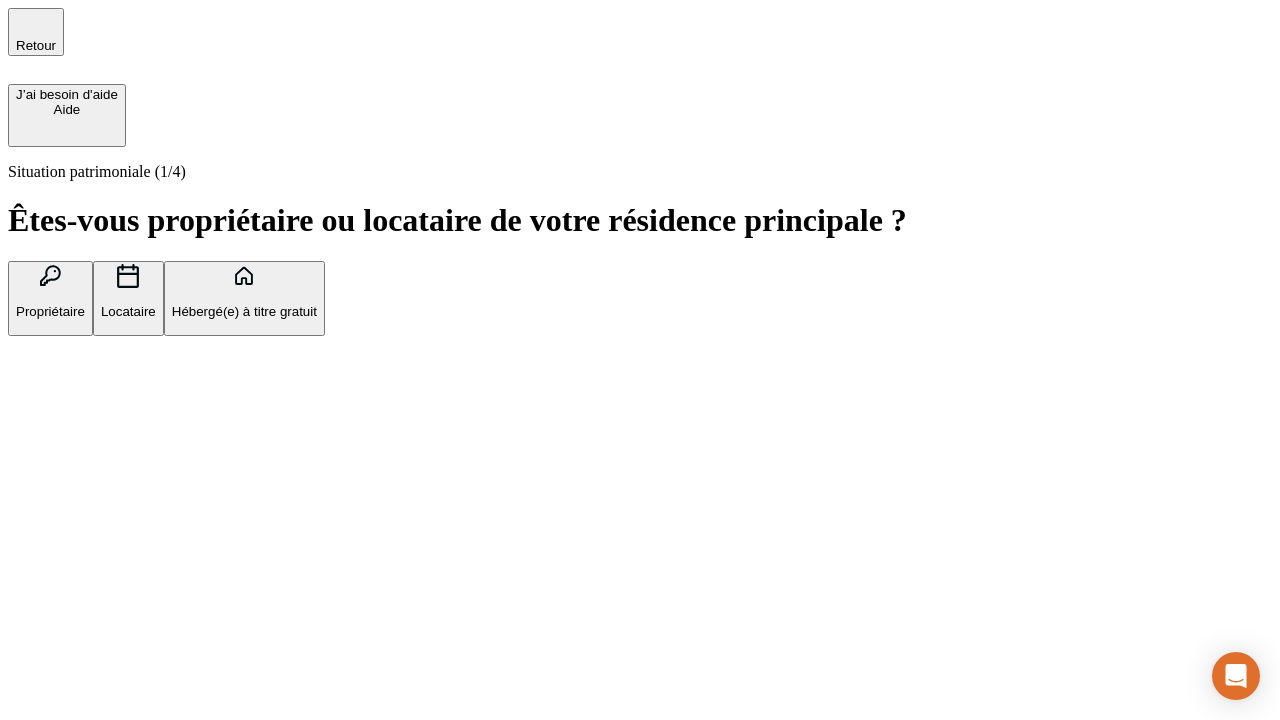 click on "Hébergé(e) à titre gratuit" at bounding box center [244, 311] 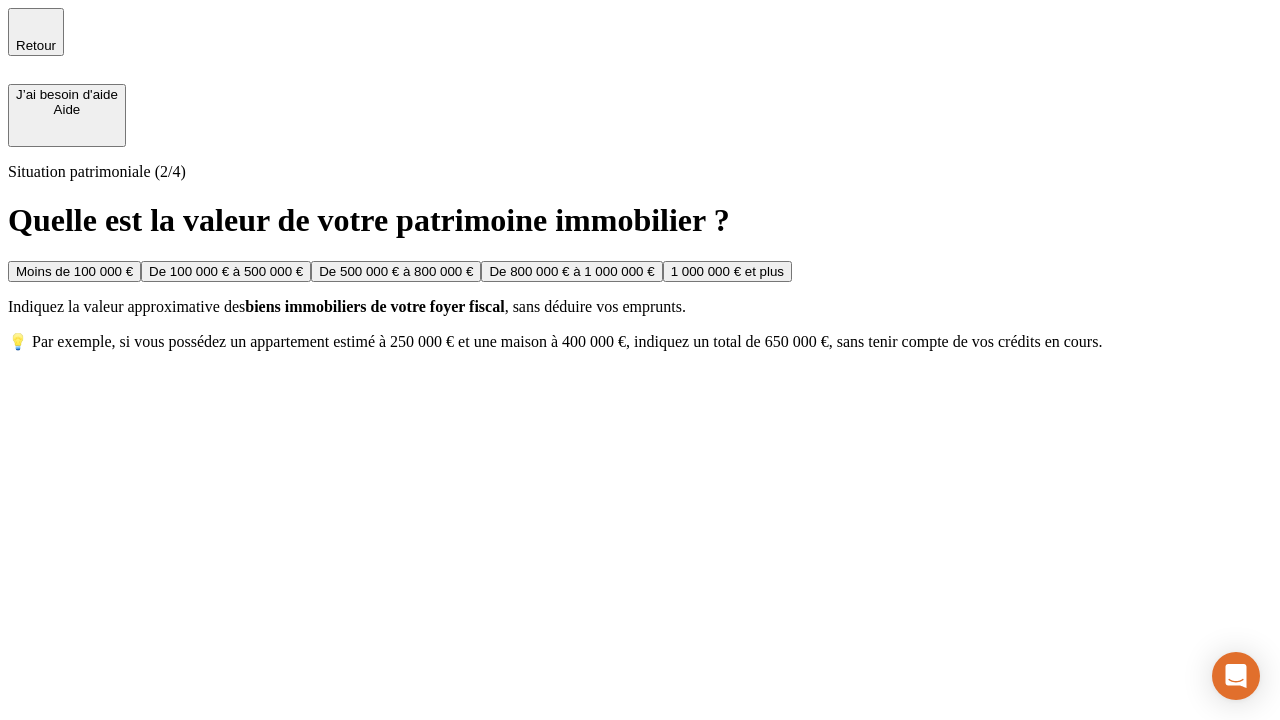 click on "Moins de 100 000 €" at bounding box center [74, 271] 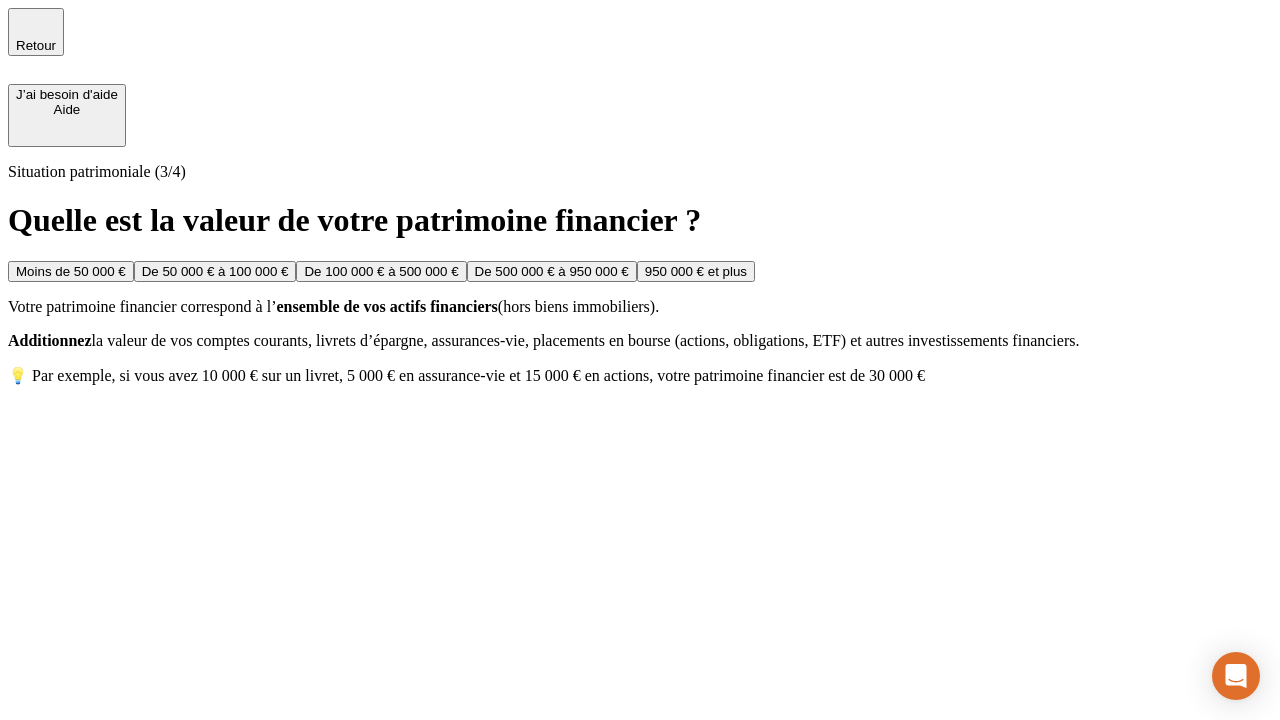 click on "Moins de 50 000 €" at bounding box center [71, 271] 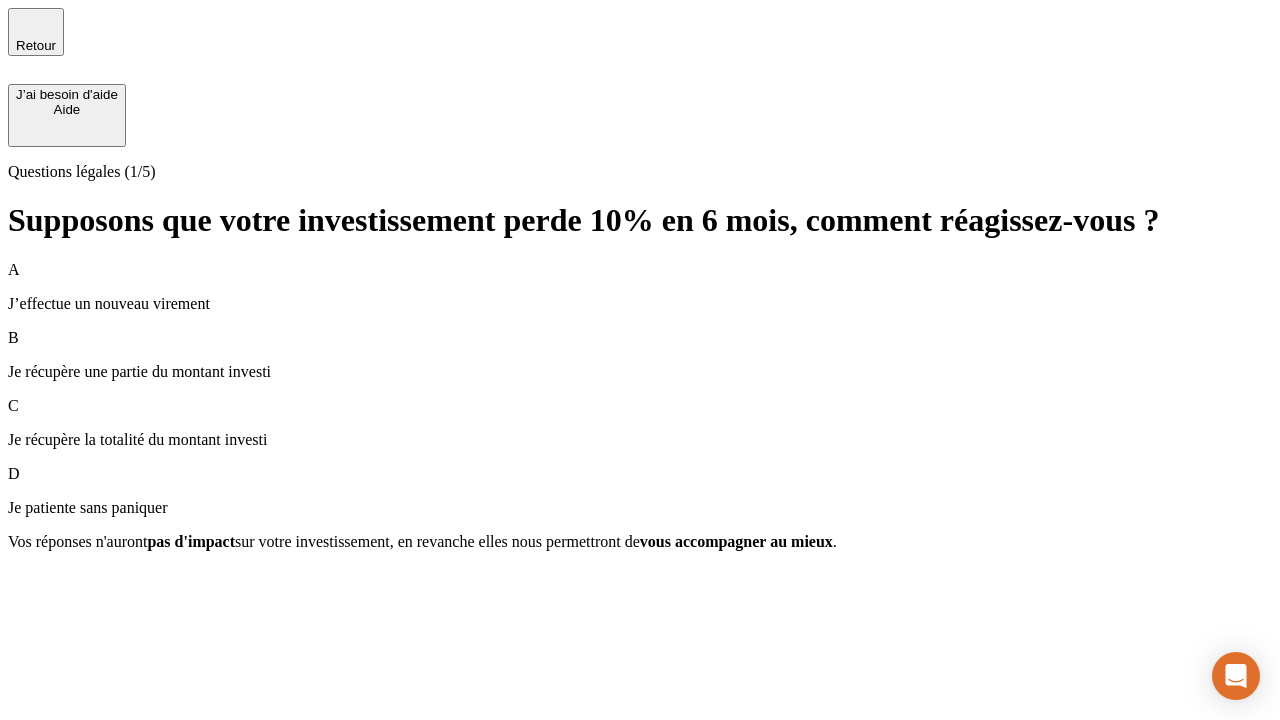 click on "A J’effectue un nouveau virement" at bounding box center [640, 287] 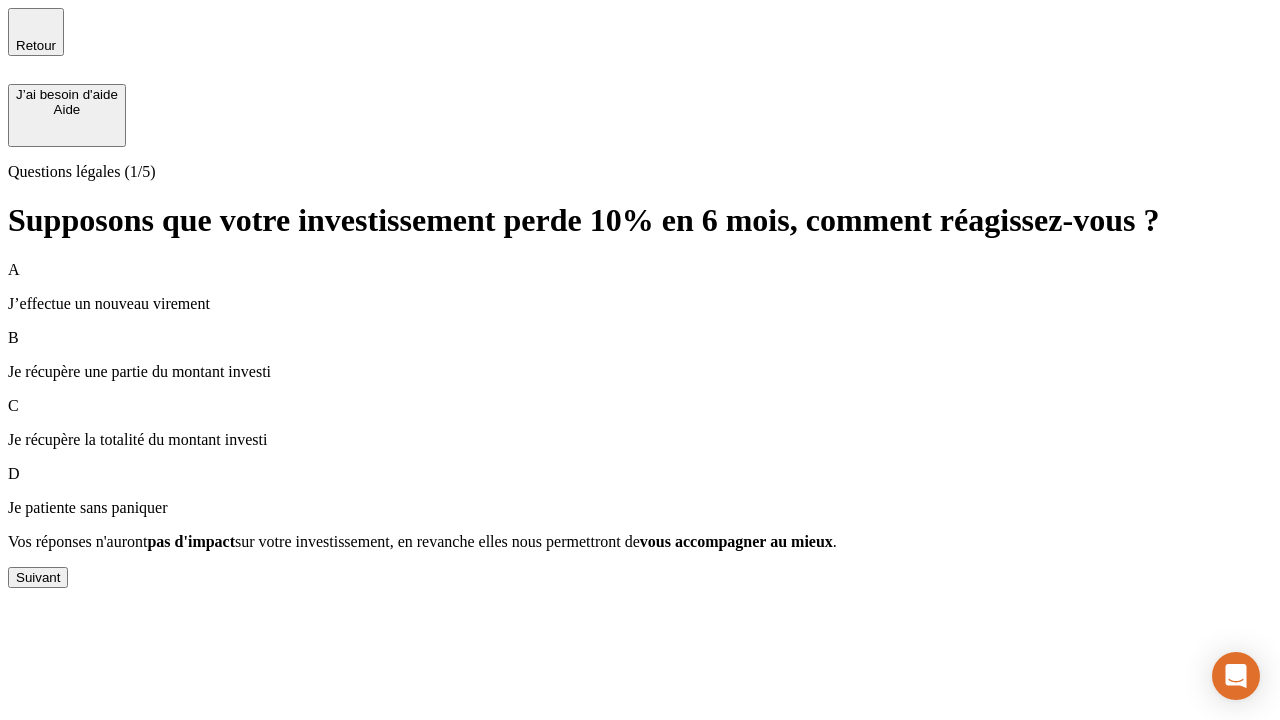 click on "Suivant" at bounding box center [38, 577] 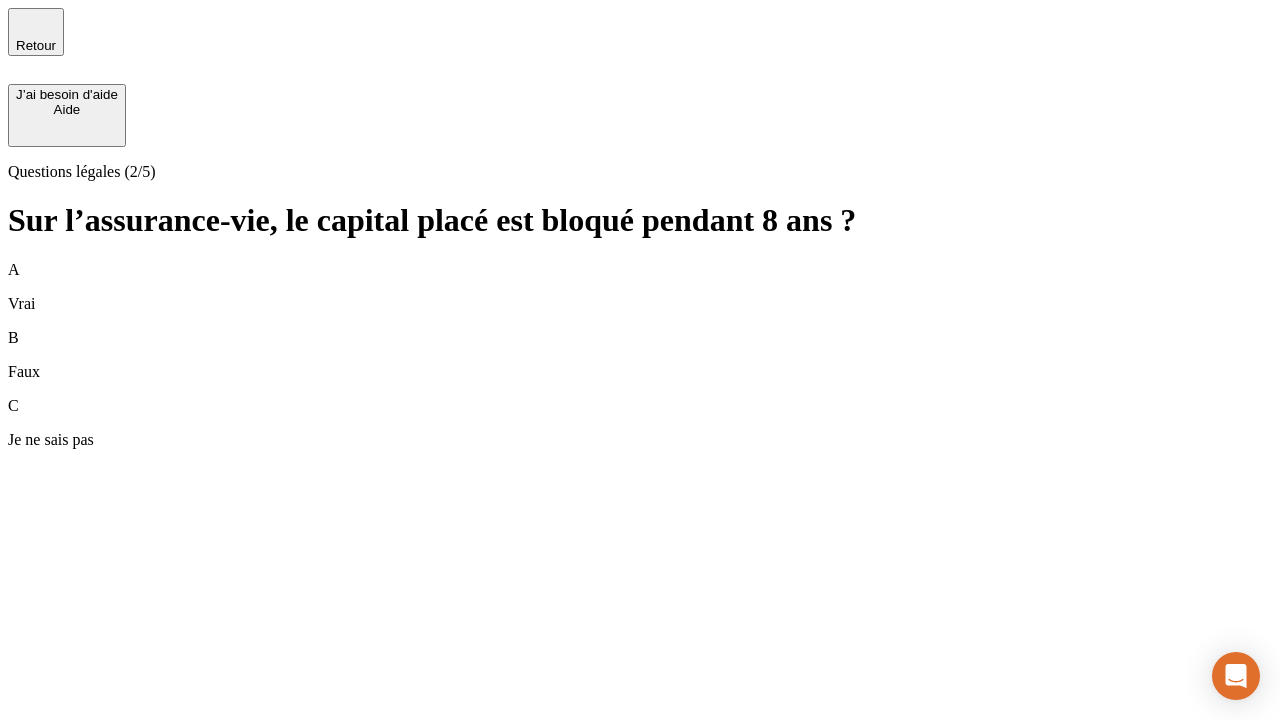 click on "B Faux" at bounding box center [640, 355] 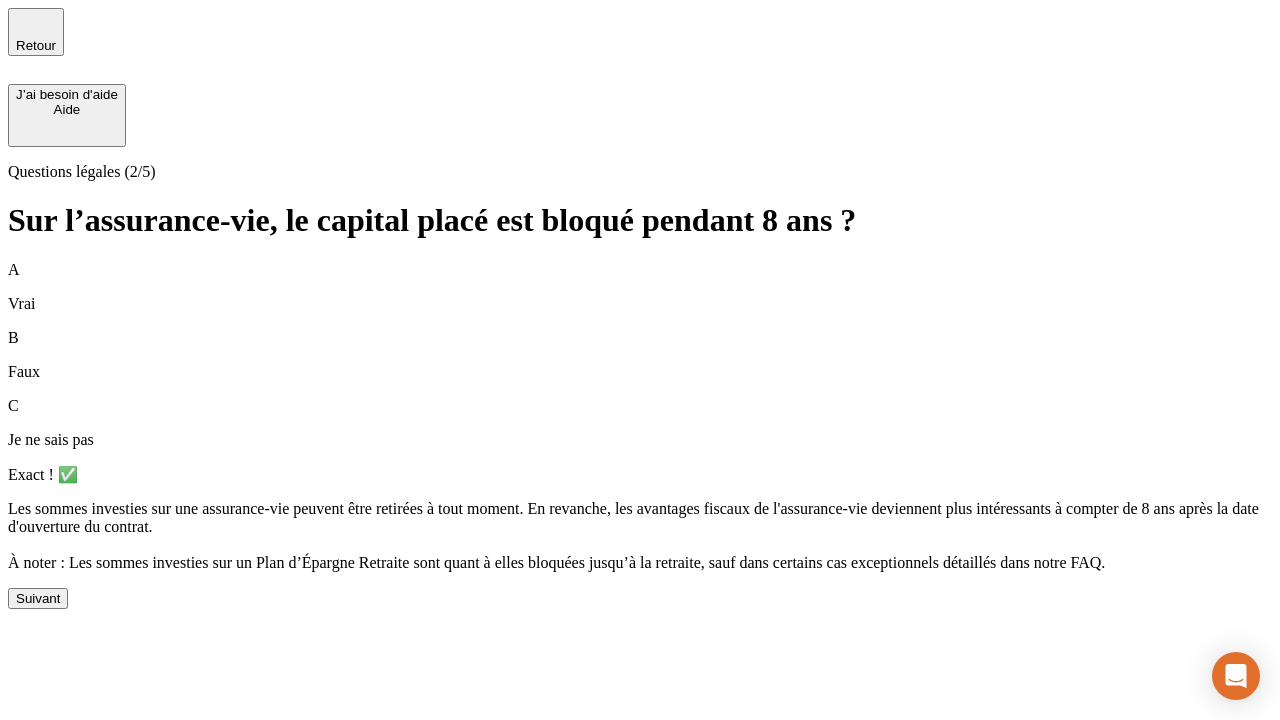 click on "Suivant" at bounding box center [38, 598] 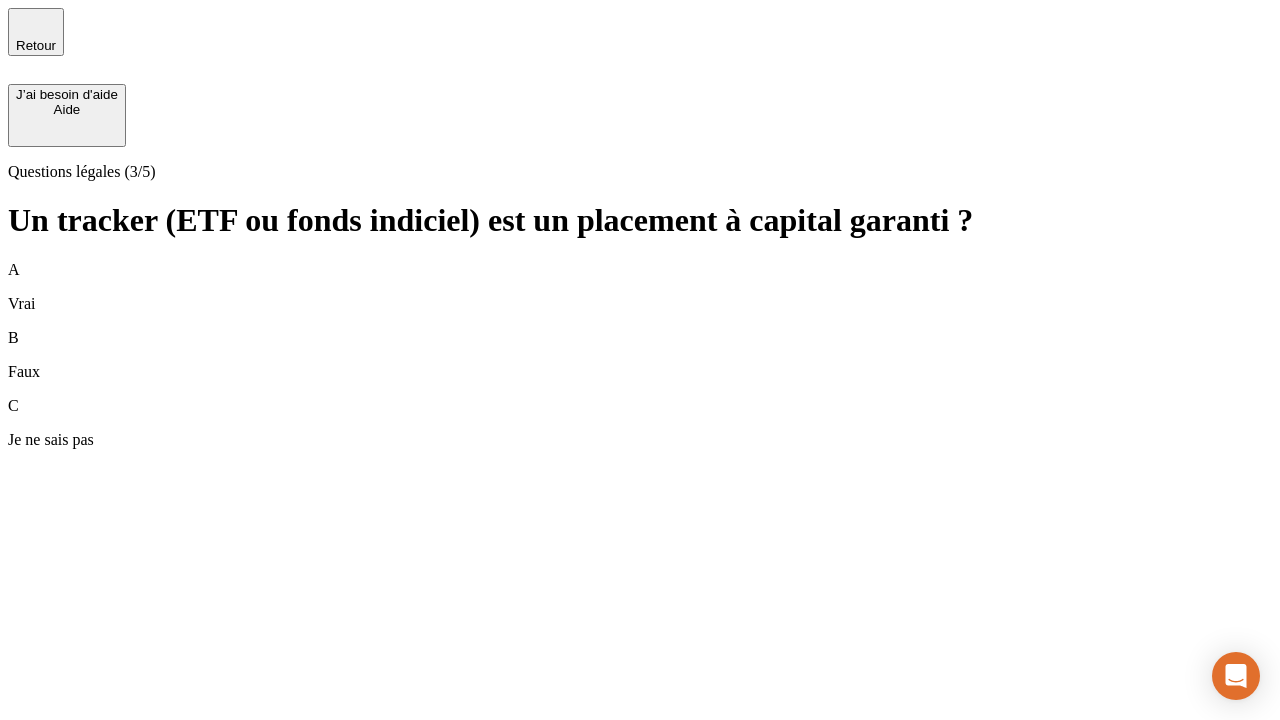click on "B Faux" at bounding box center (640, 355) 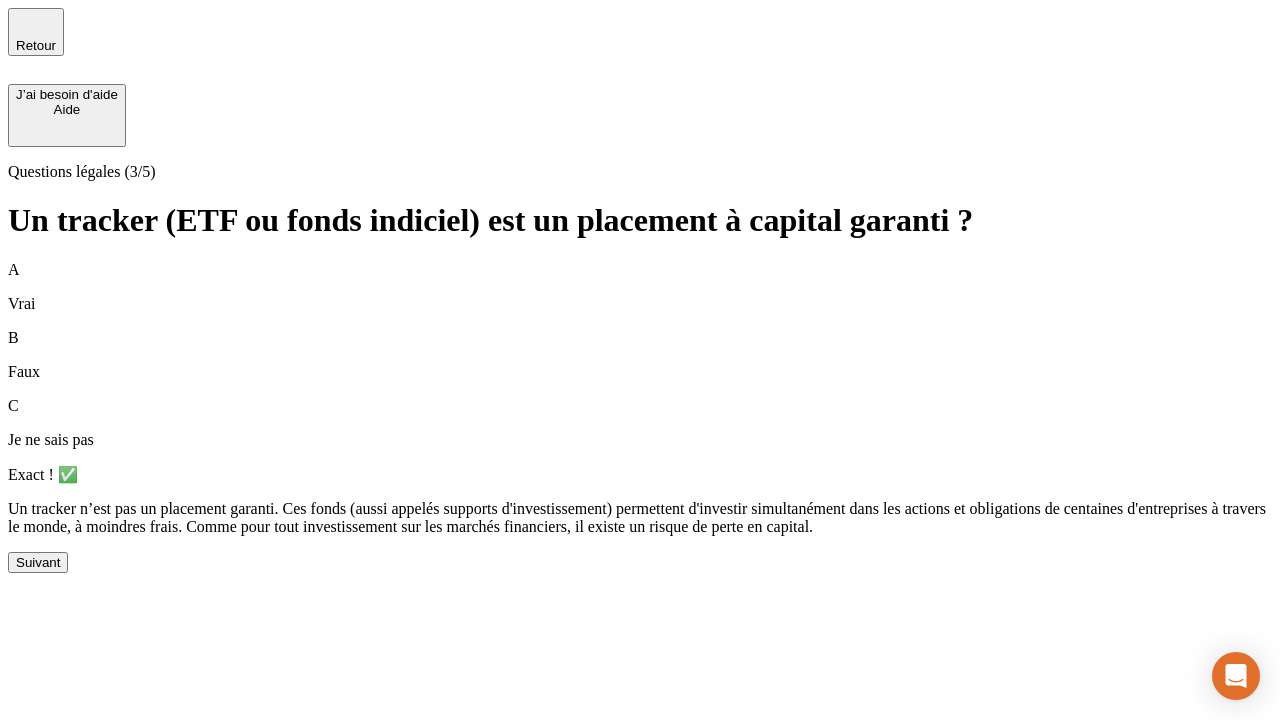 click on "Suivant" at bounding box center (38, 562) 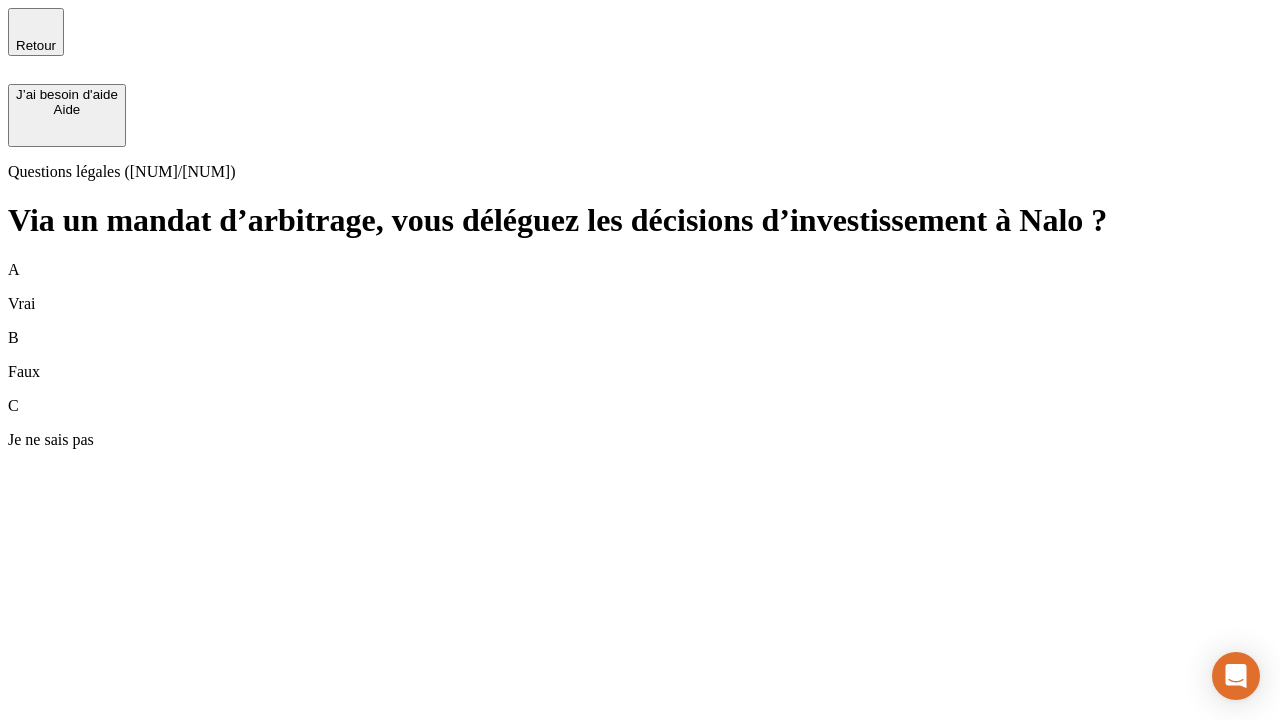 click on "A Vrai" at bounding box center [640, 287] 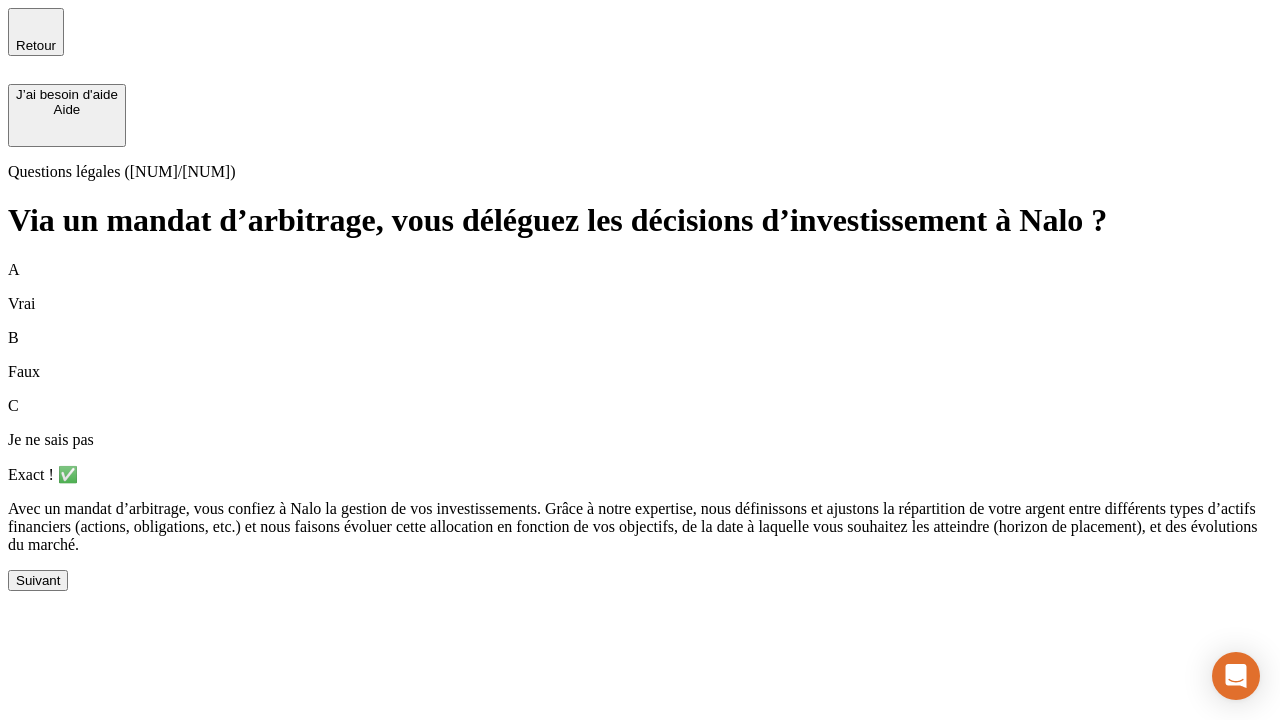 click on "Suivant" at bounding box center [38, 580] 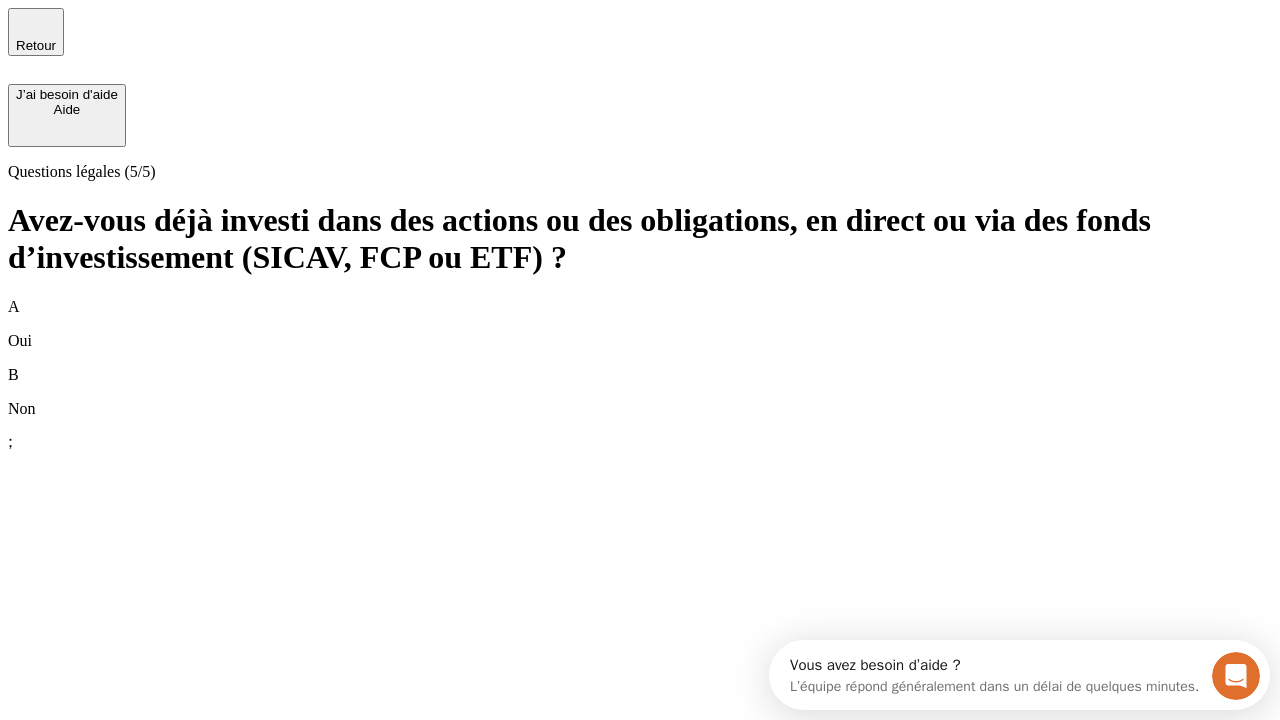 scroll, scrollTop: 0, scrollLeft: 0, axis: both 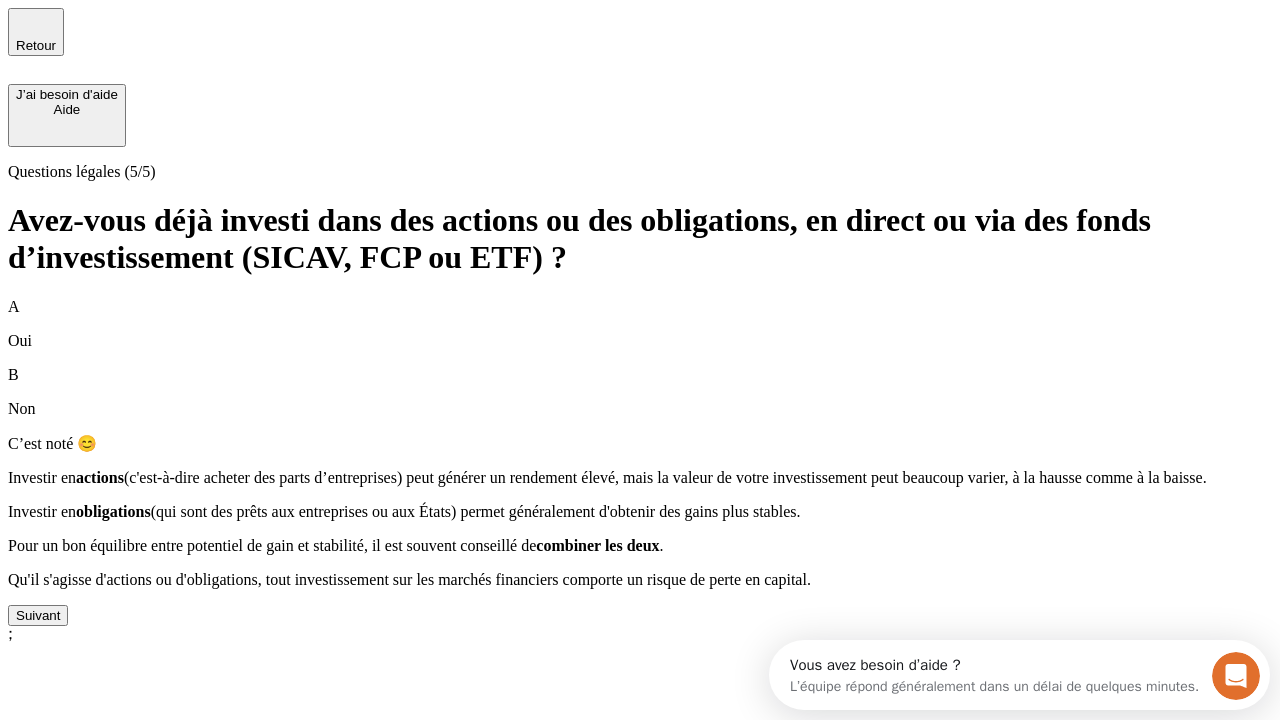 click on "Suivant" at bounding box center [38, 615] 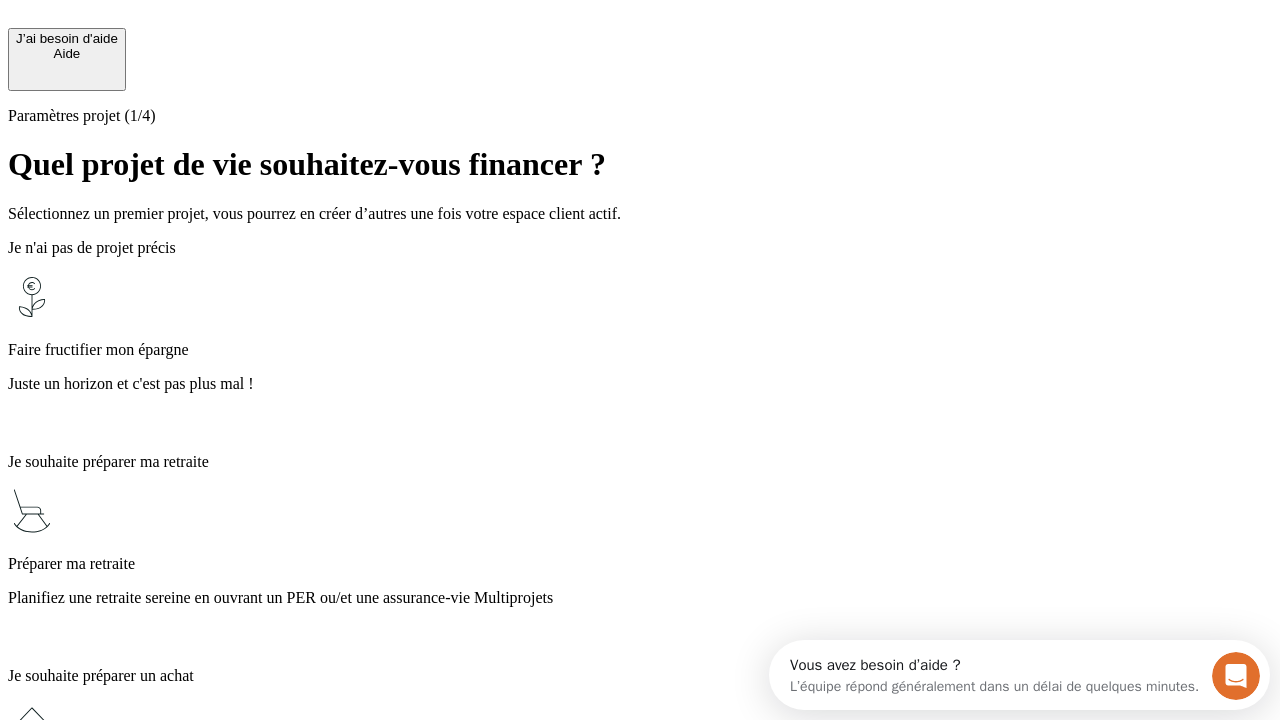 scroll, scrollTop: 22, scrollLeft: 0, axis: vertical 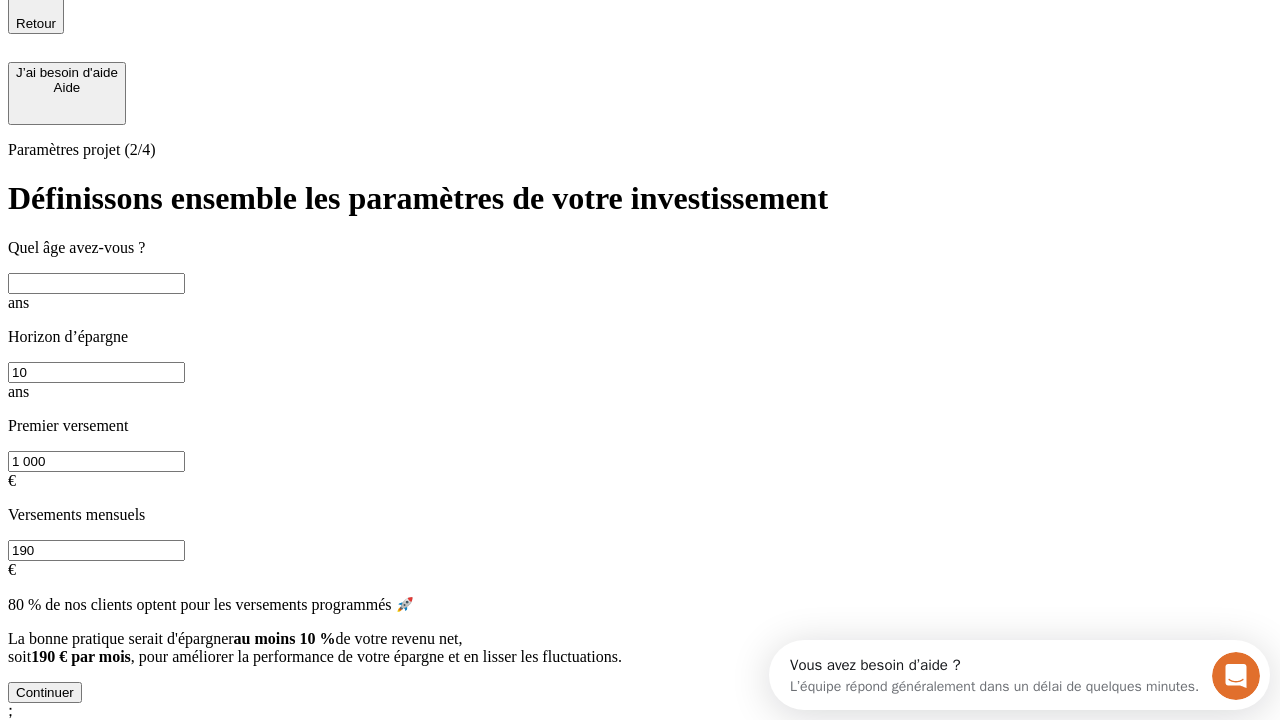 click at bounding box center [96, 283] 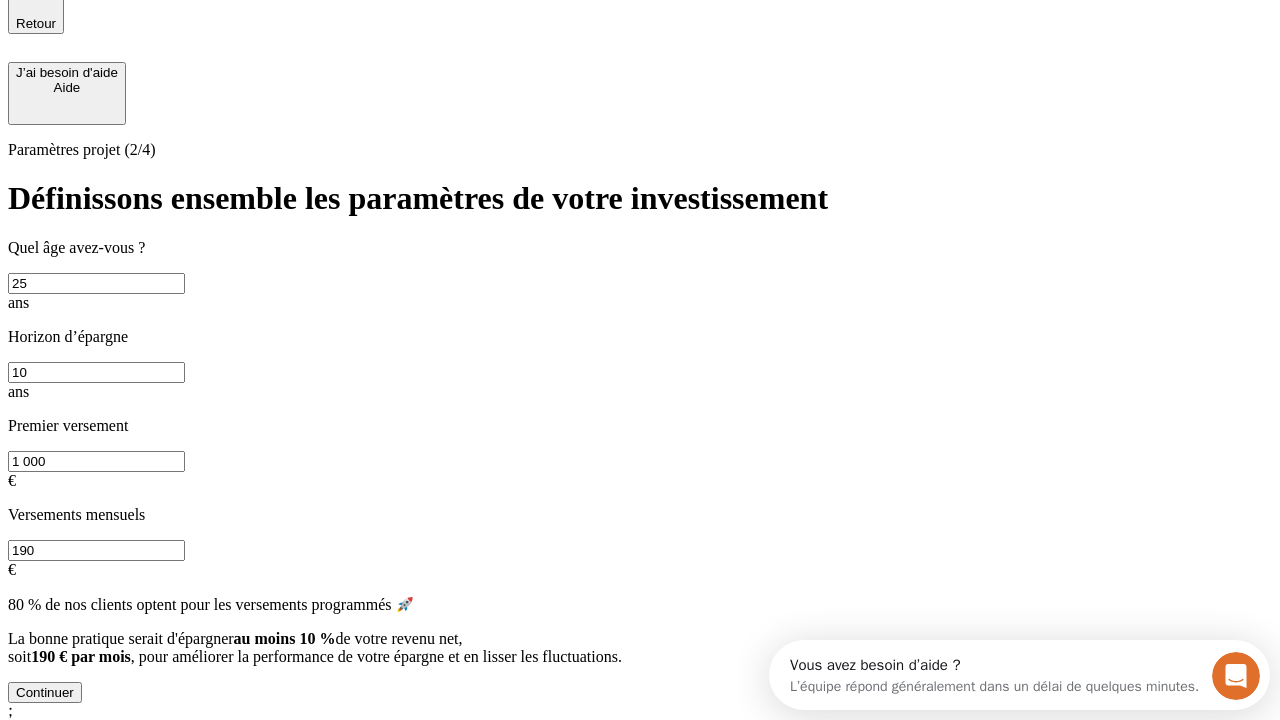 type on "25" 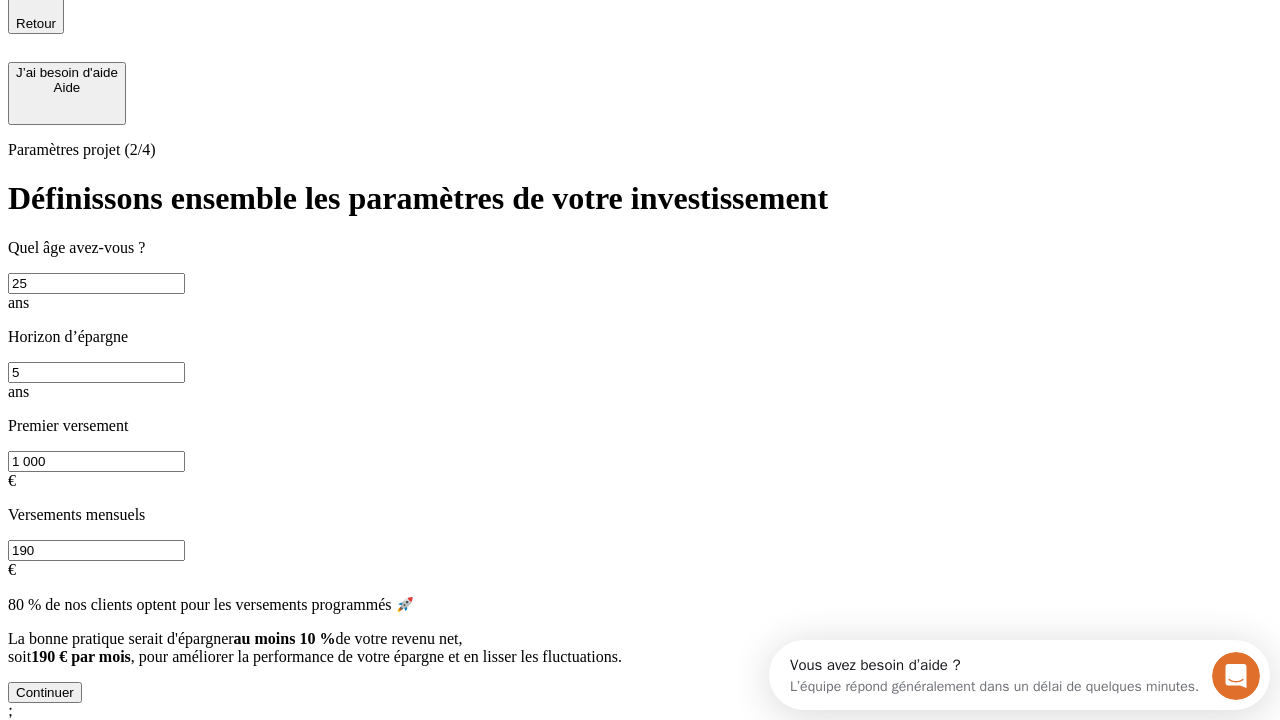 type on "5" 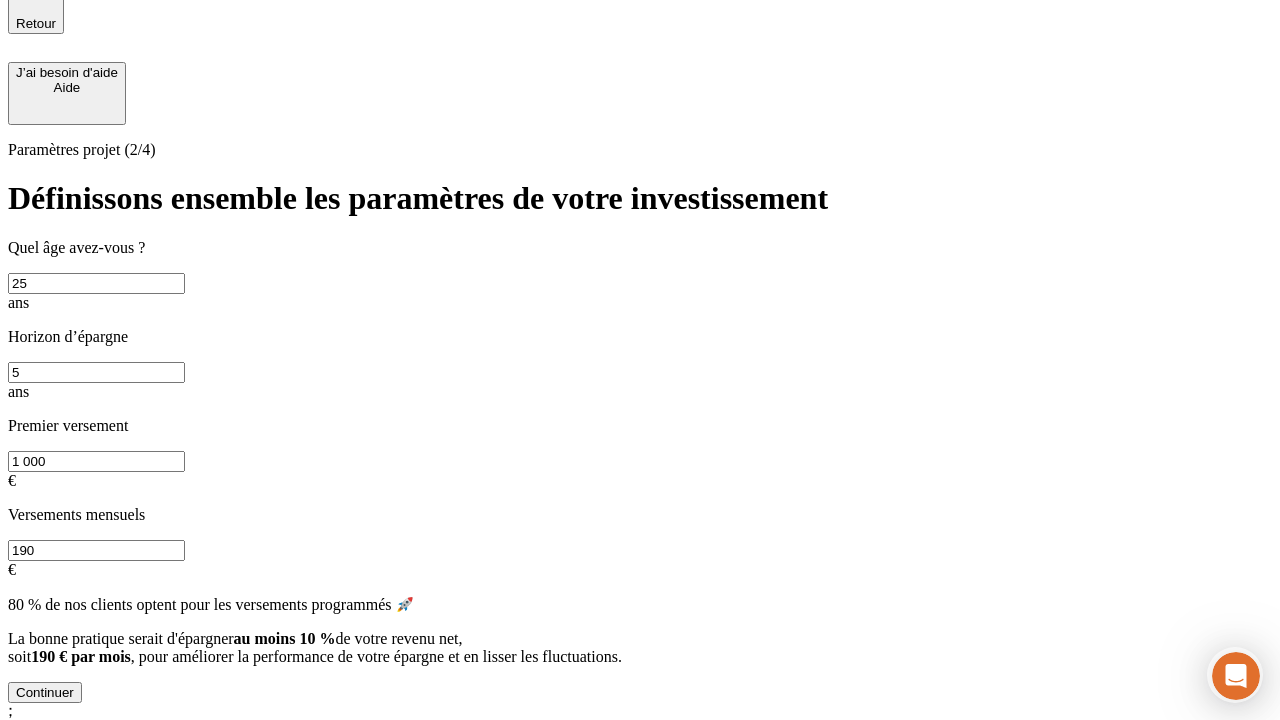 click on "190" at bounding box center (96, 550) 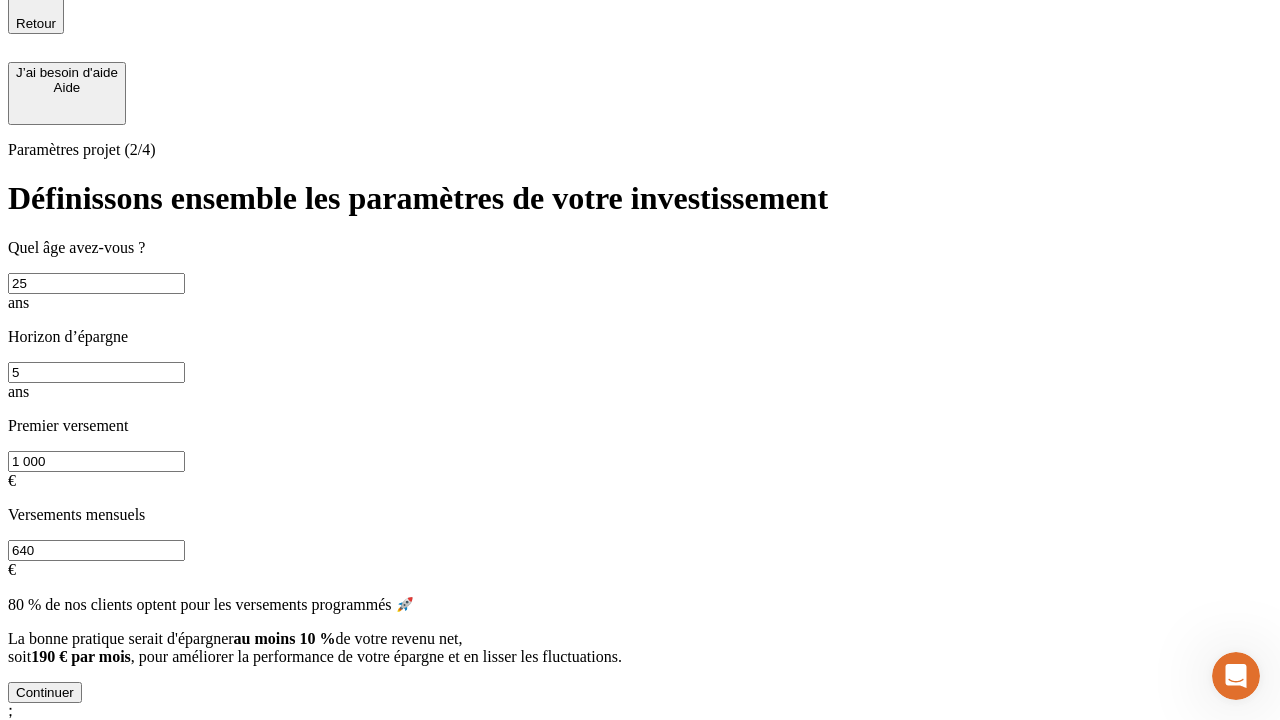 scroll, scrollTop: 4, scrollLeft: 0, axis: vertical 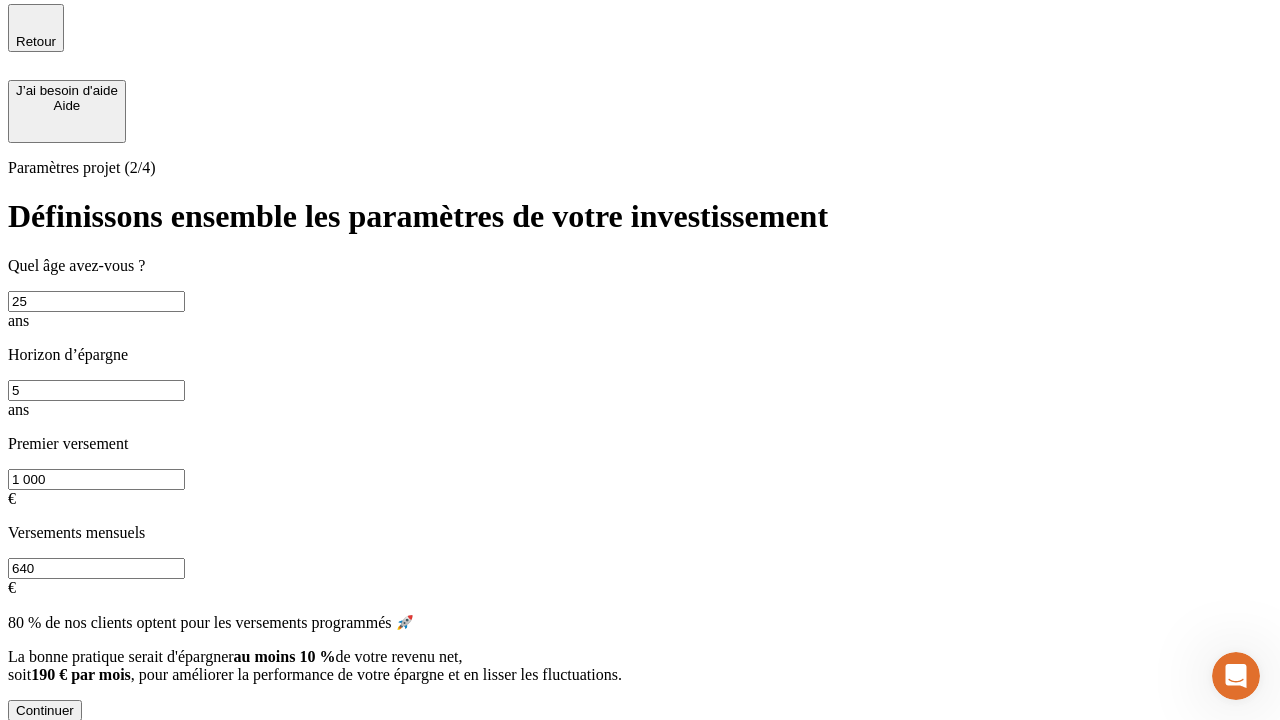 type on "640" 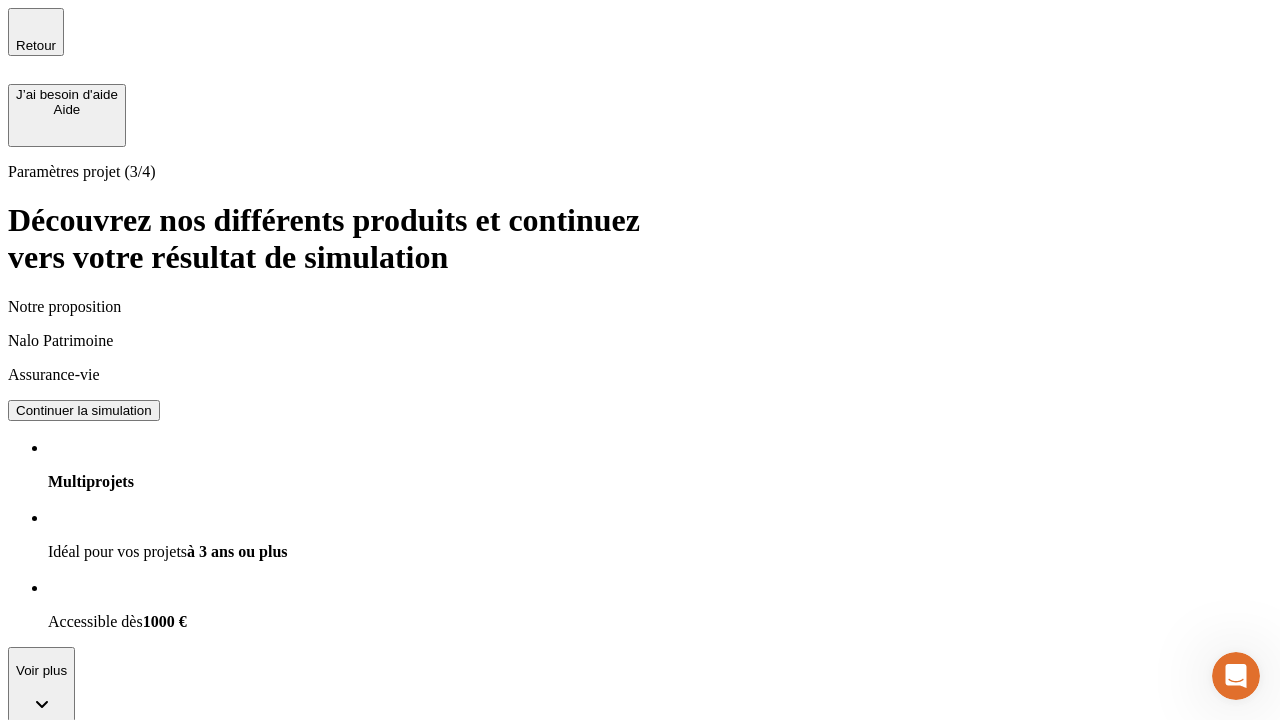 click on "Continuer la simulation" at bounding box center (84, 928) 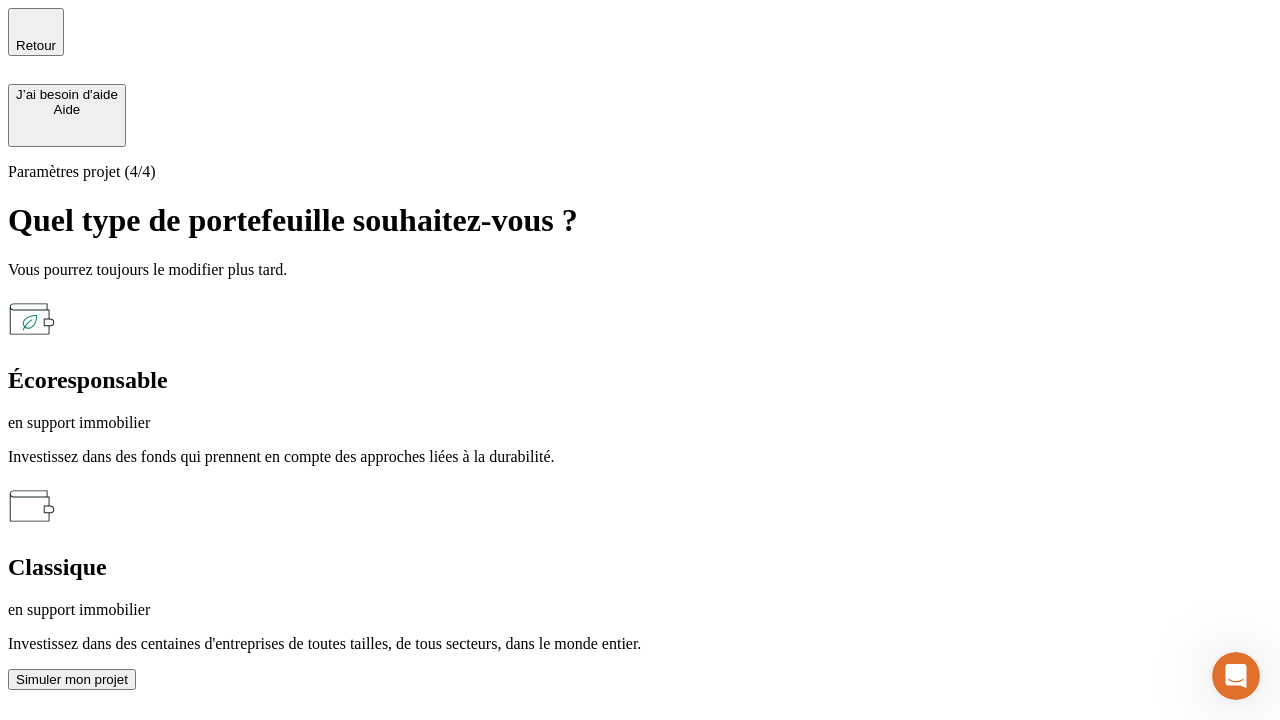 click on "en support immobilier" at bounding box center [640, 423] 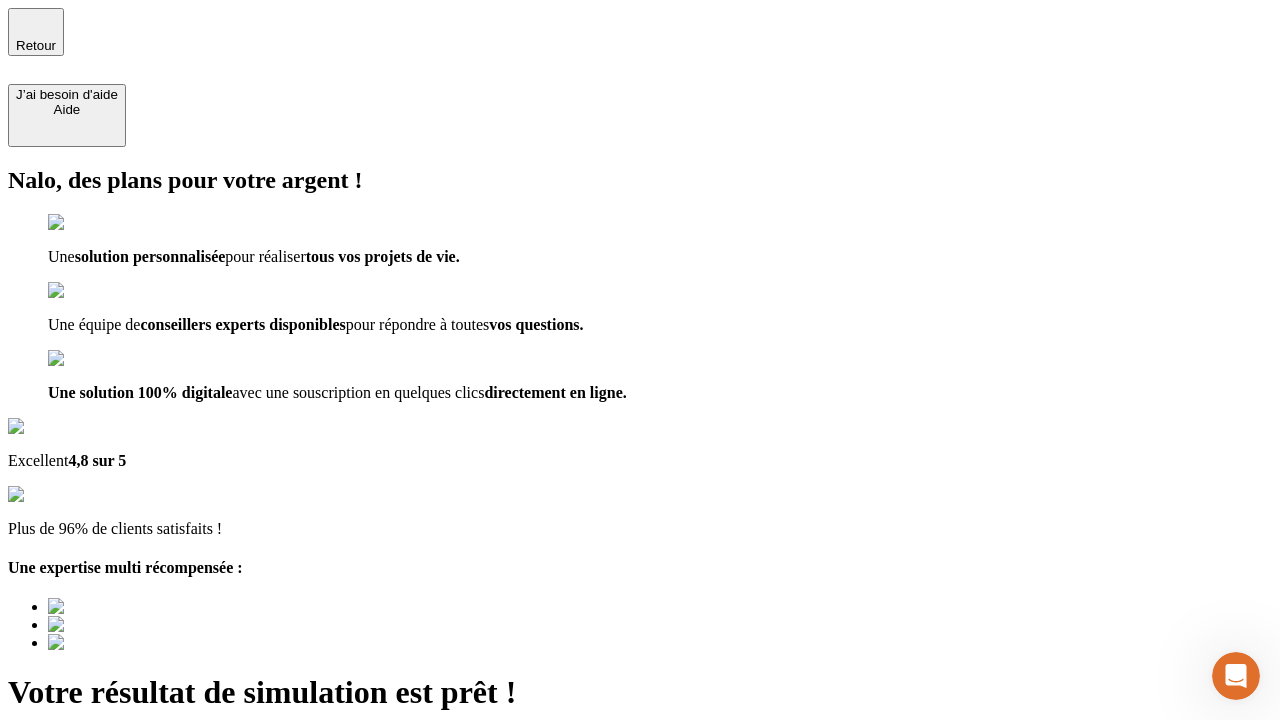 click on "Découvrir ma simulation" at bounding box center [87, 881] 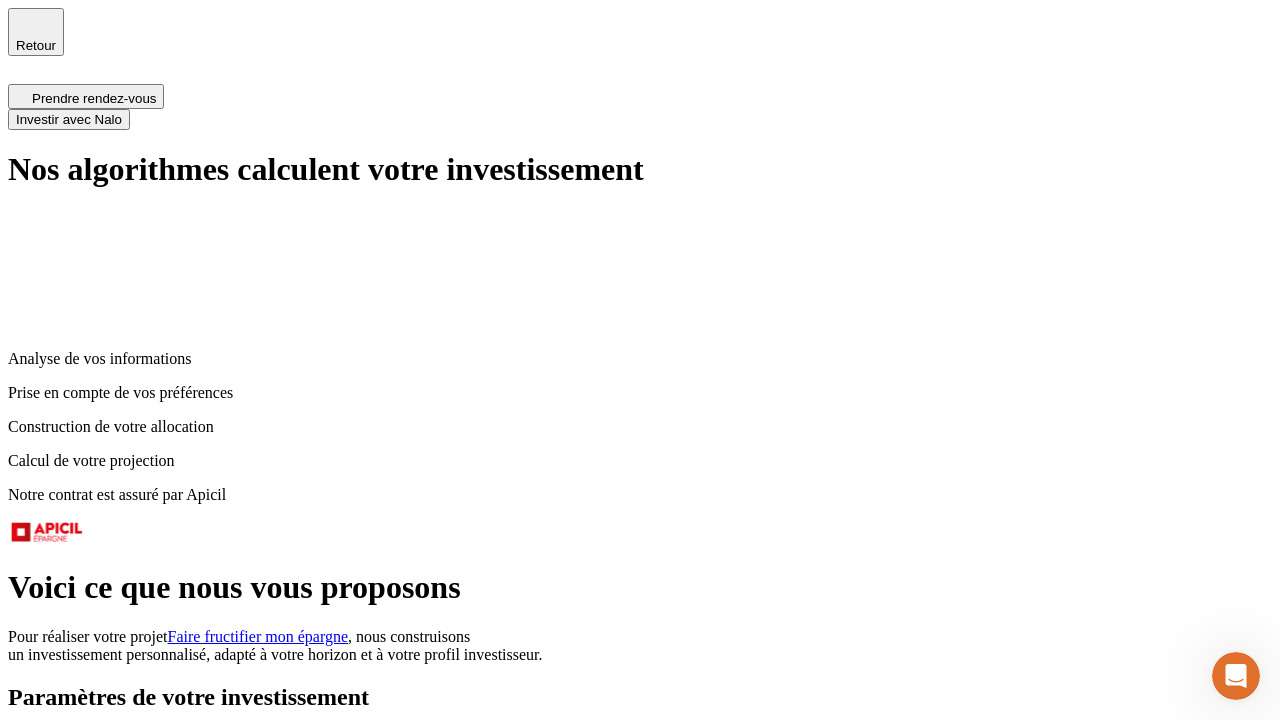 click on "Investir avec Nalo" at bounding box center [69, 119] 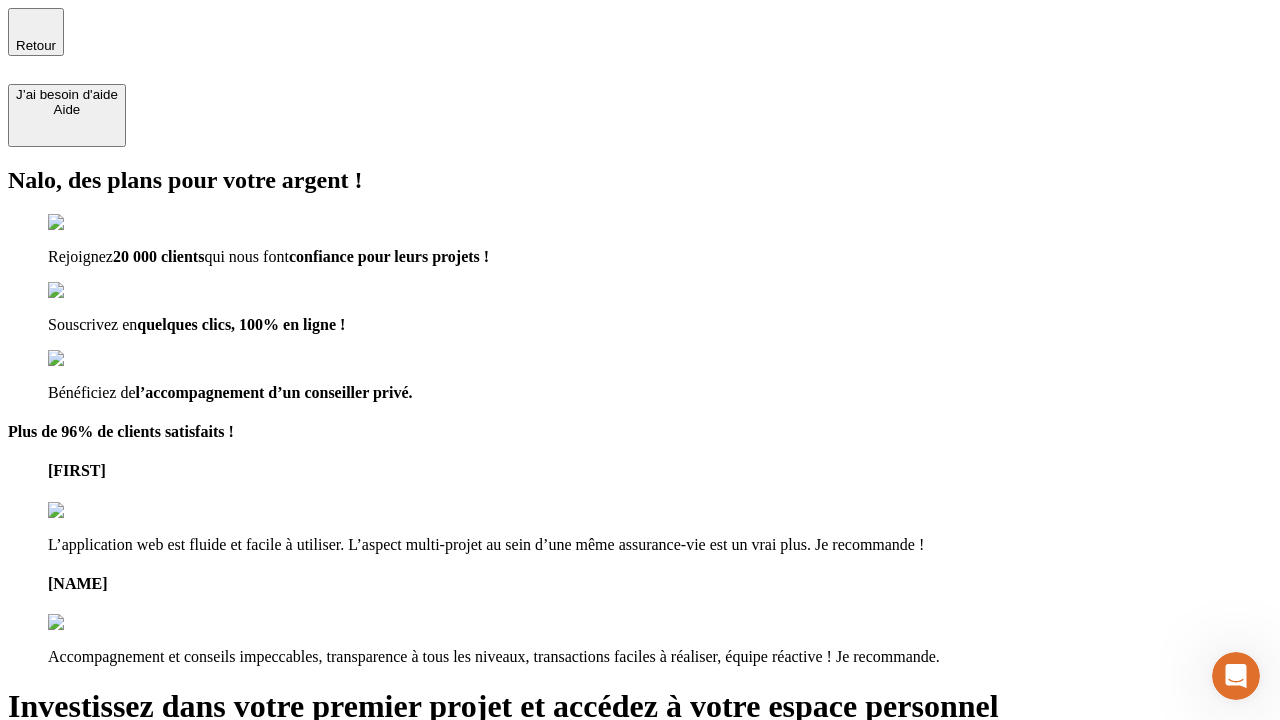 type on "support@example.com" 